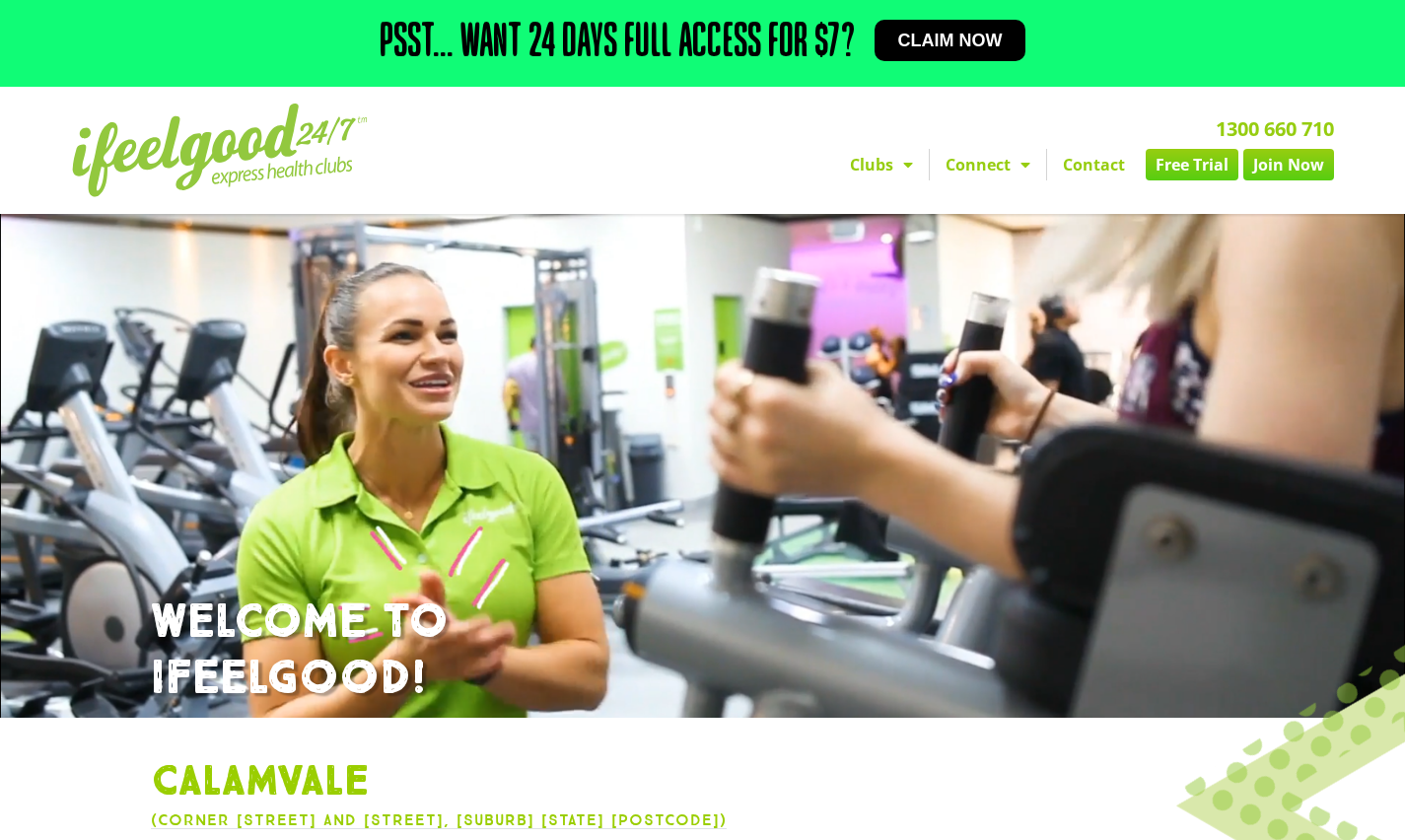 scroll, scrollTop: 0, scrollLeft: 0, axis: both 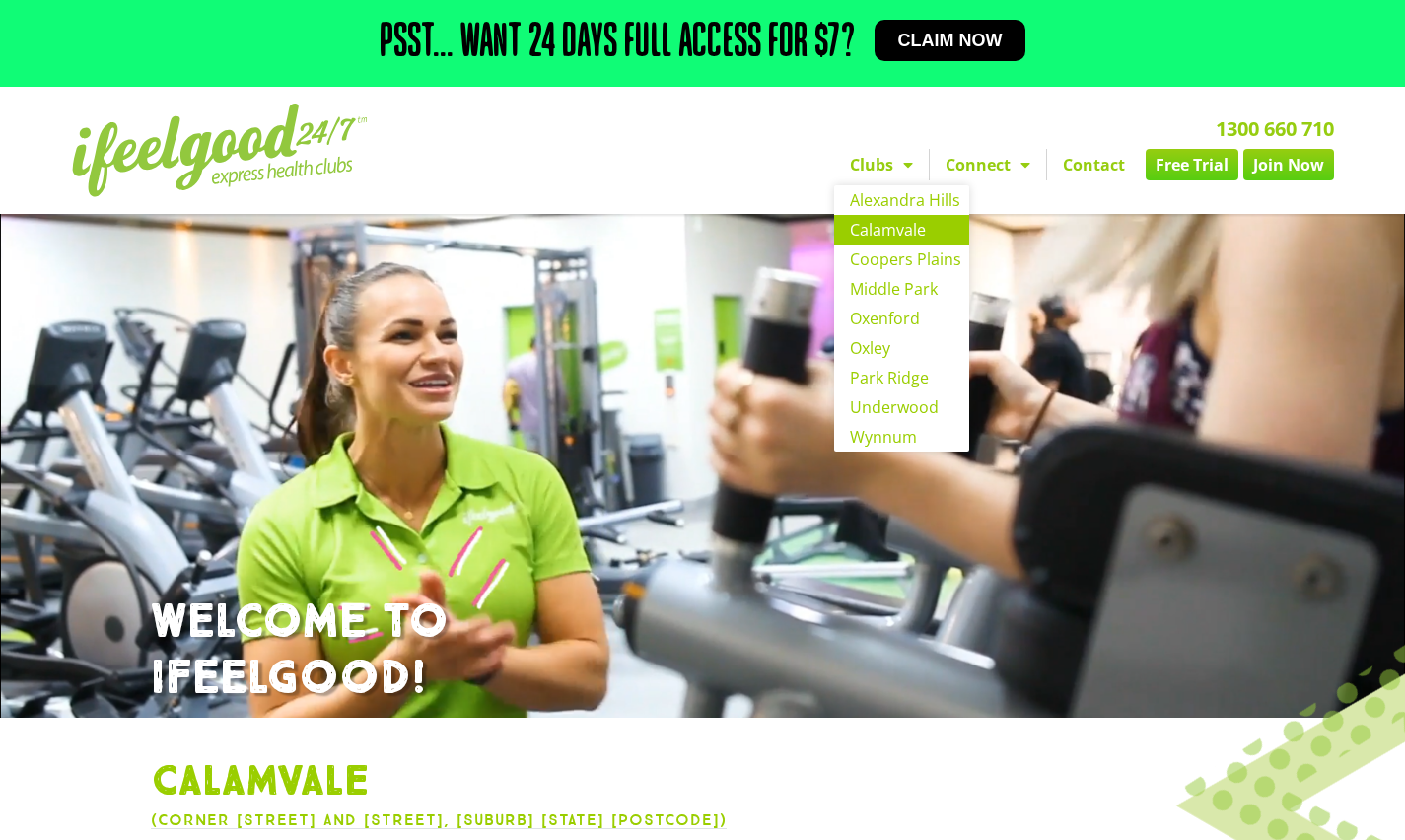 click on "Calamvale" 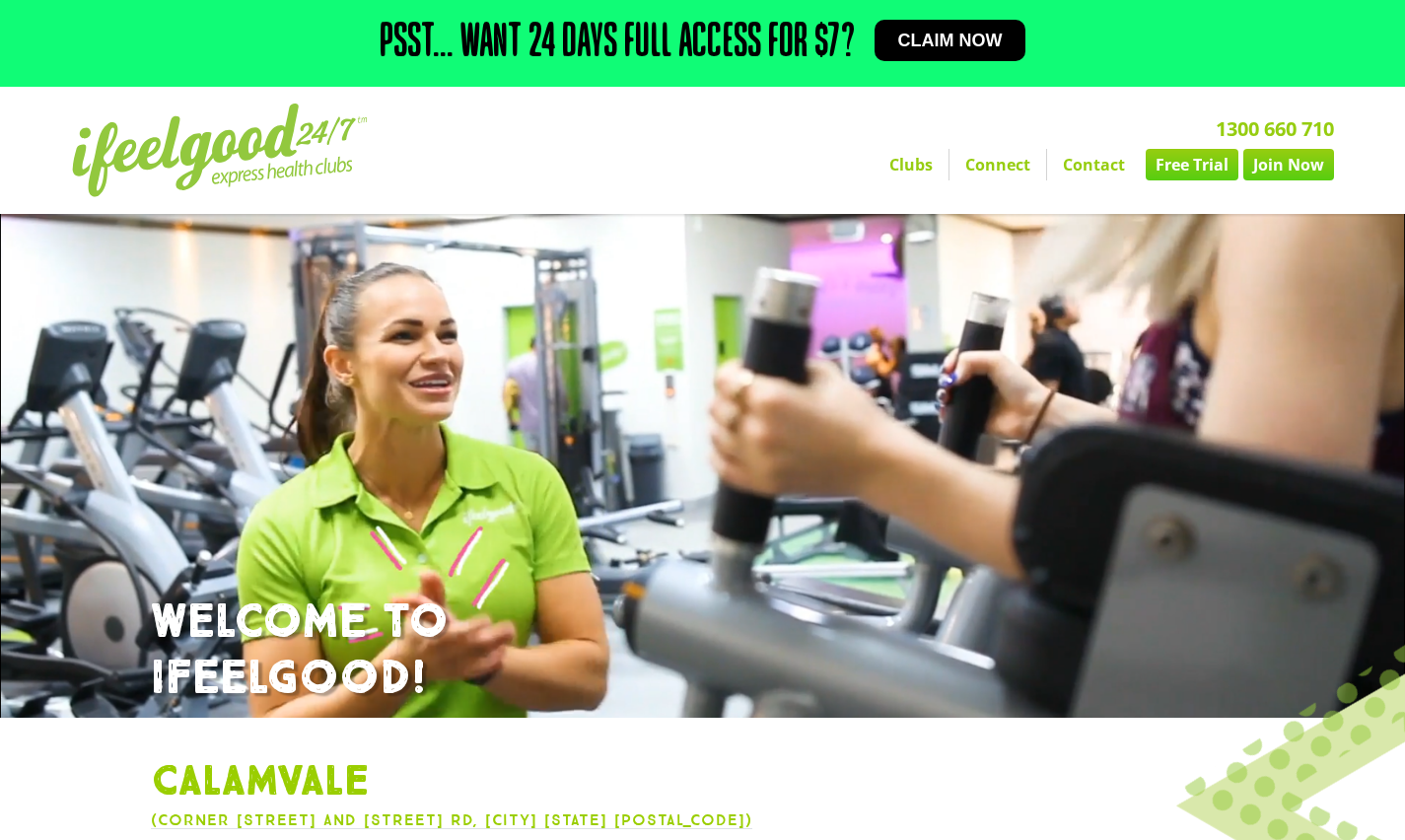 scroll, scrollTop: 251, scrollLeft: 0, axis: vertical 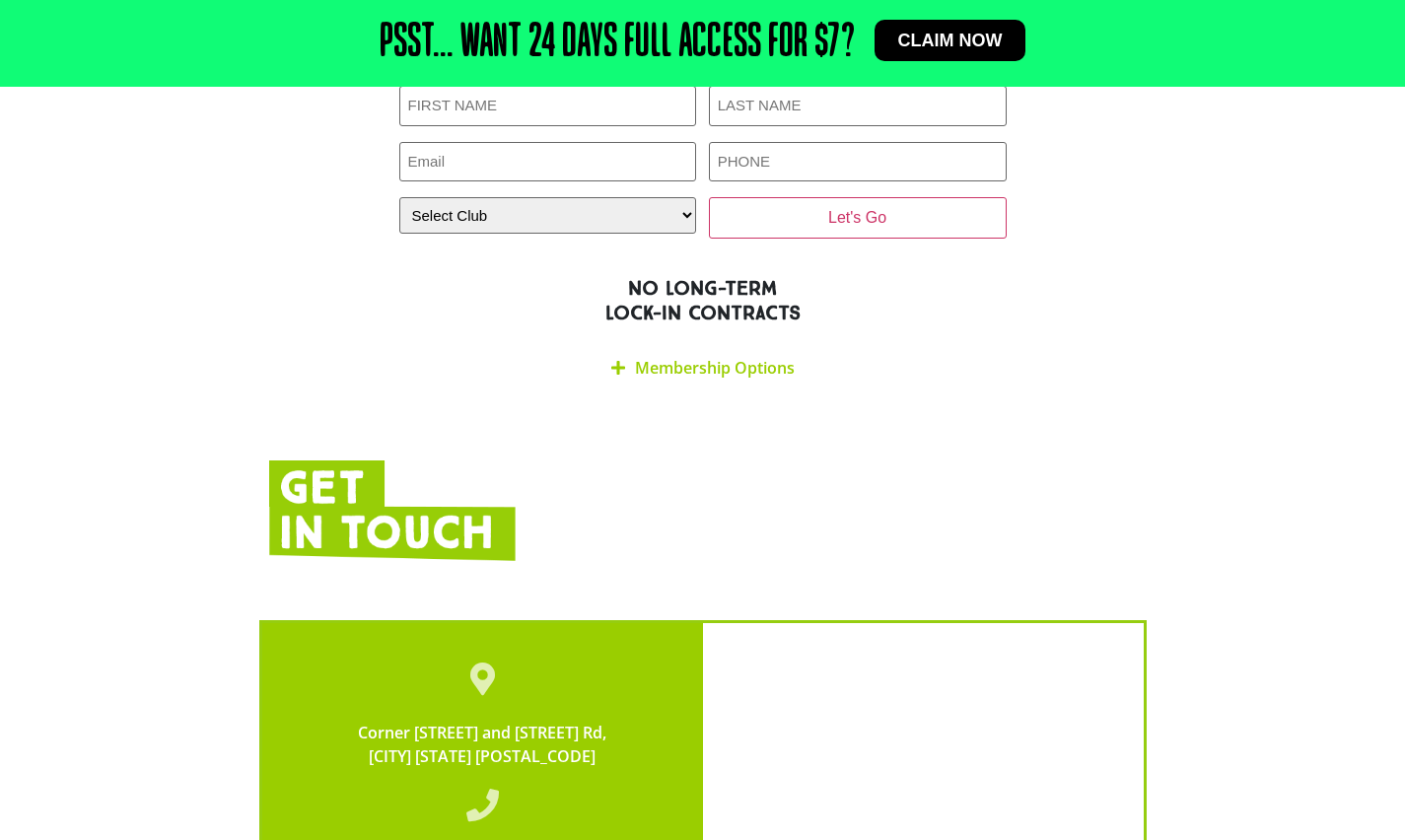 click on "Membership Options" at bounding box center (715, 368) 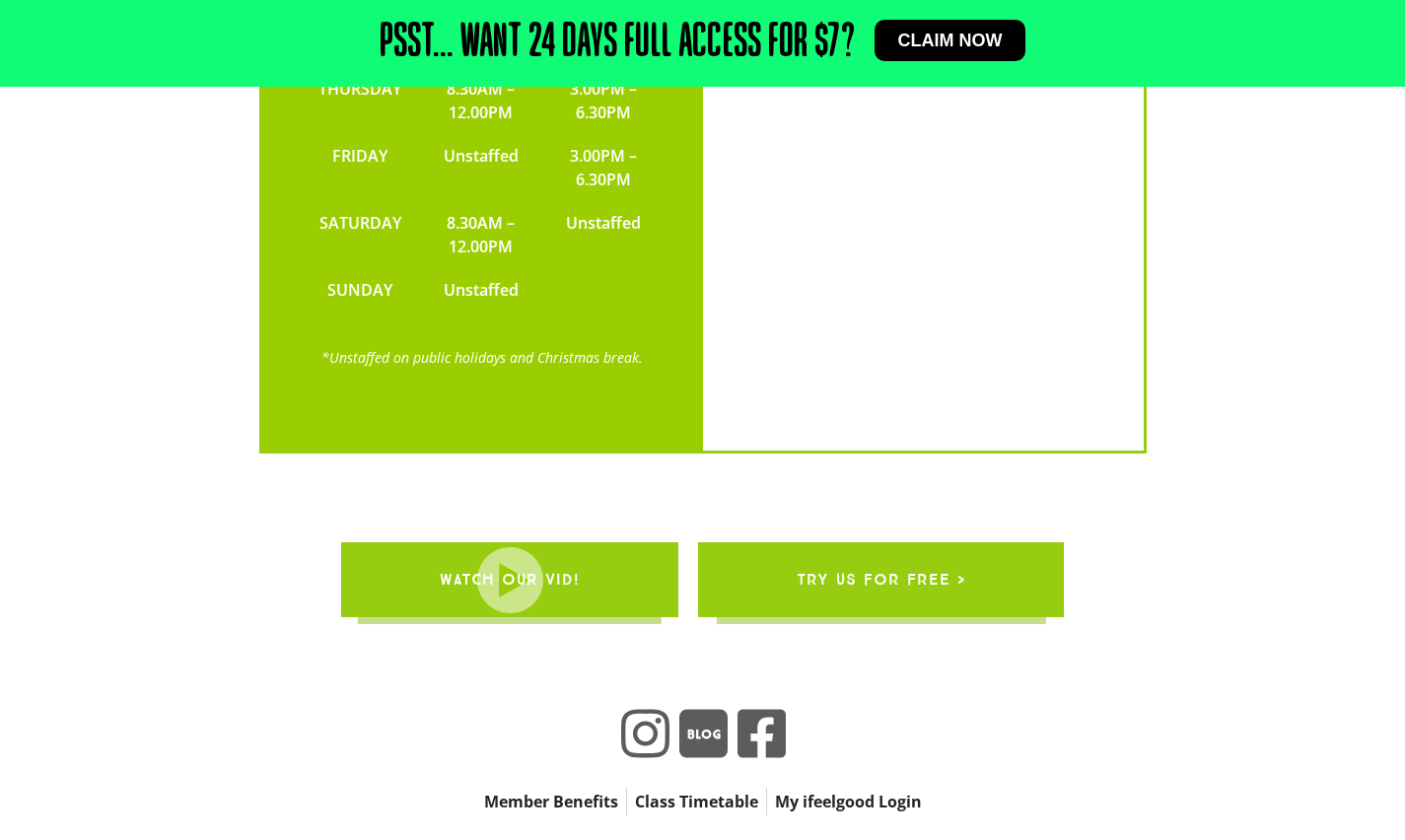 scroll, scrollTop: 7054, scrollLeft: 0, axis: vertical 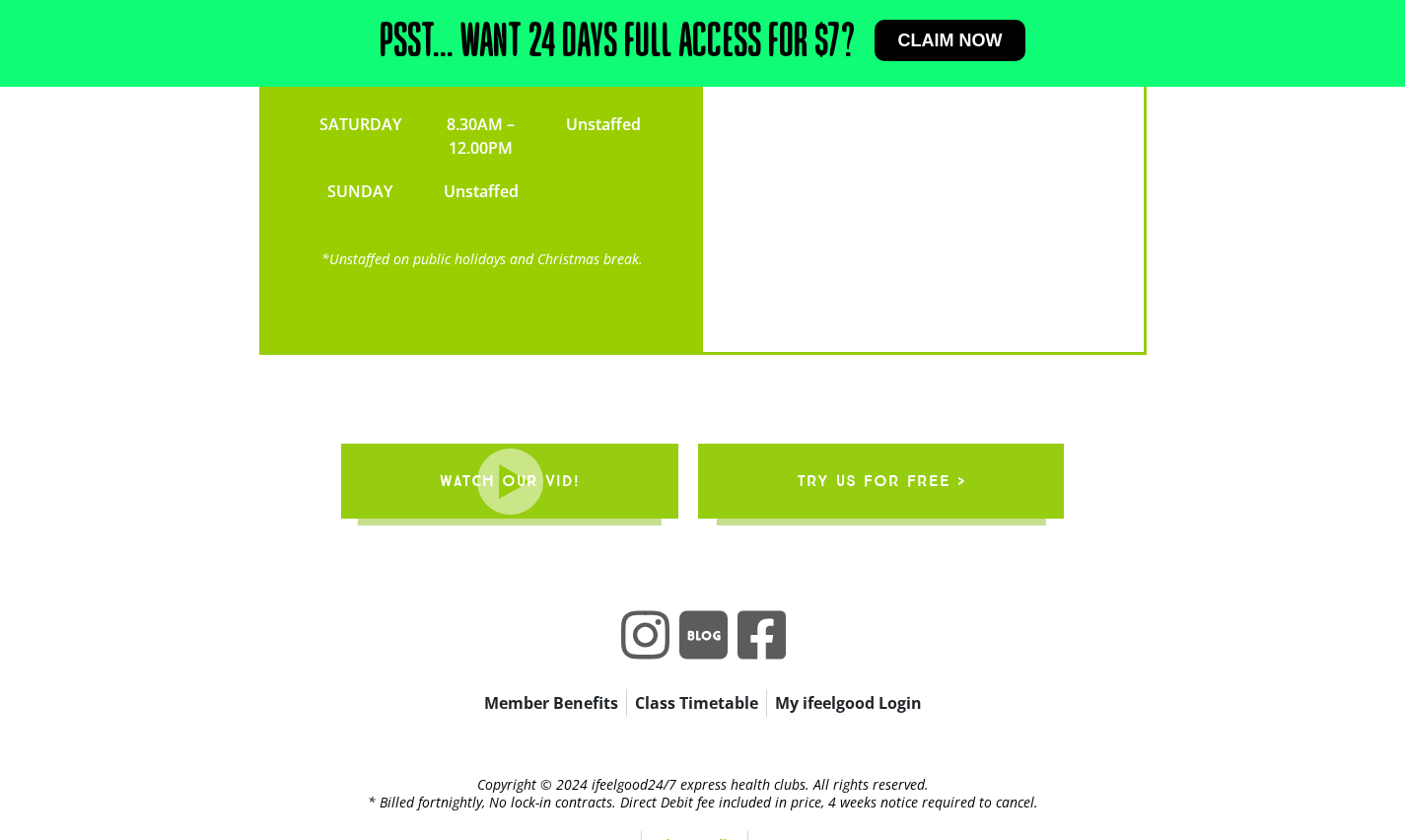 click on "My ifeelgood Login" 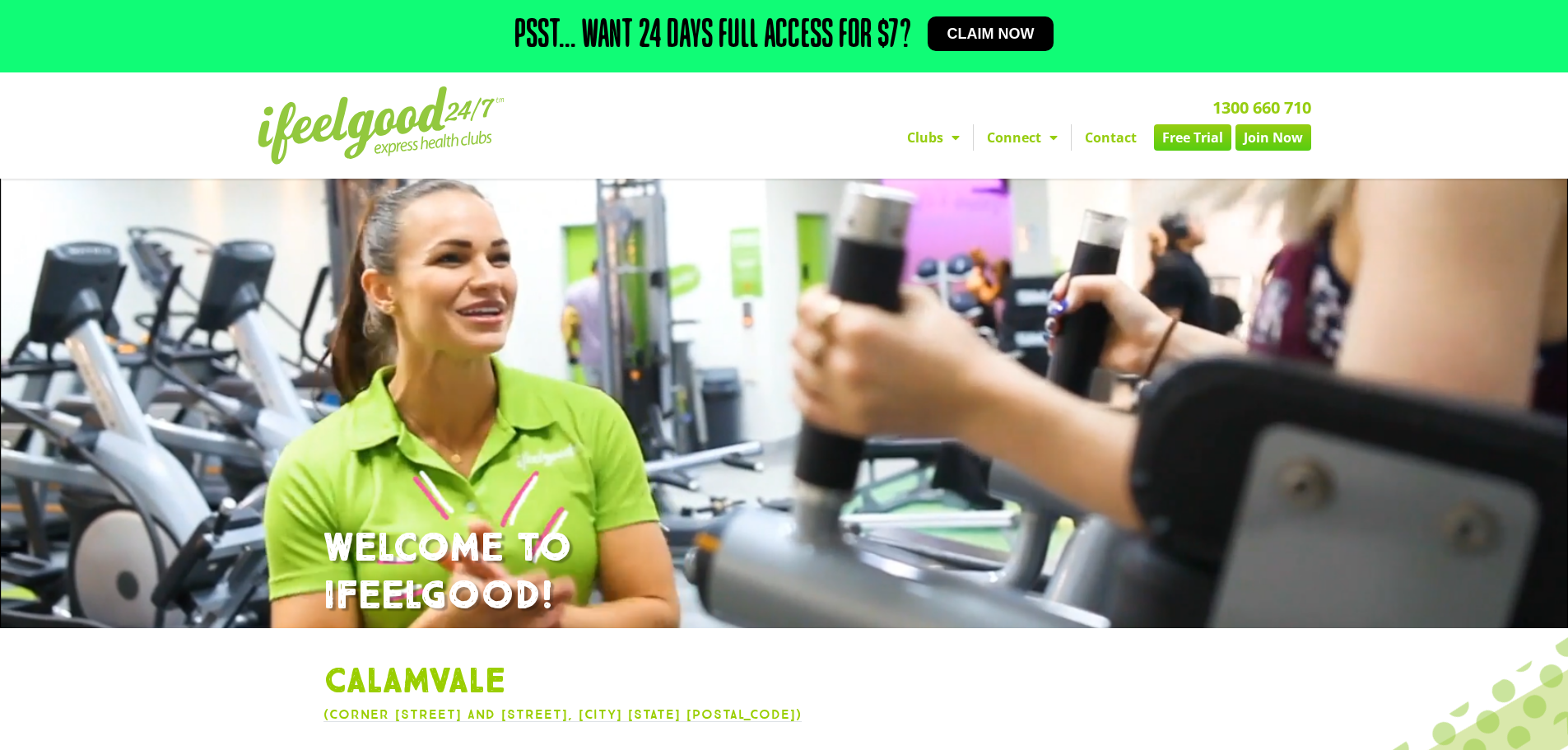 scroll, scrollTop: 0, scrollLeft: 0, axis: both 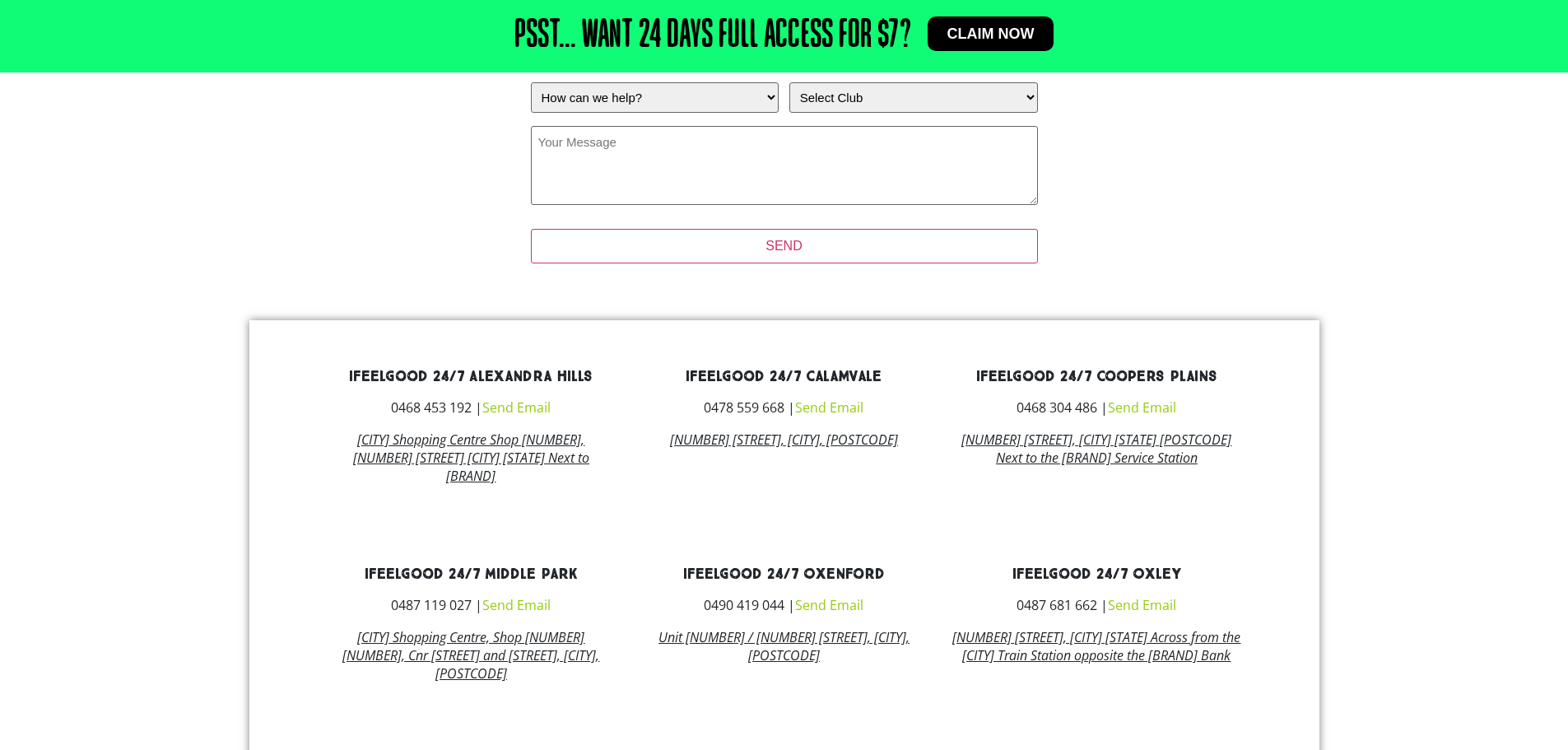 click on "Send Email" at bounding box center (829, 408) 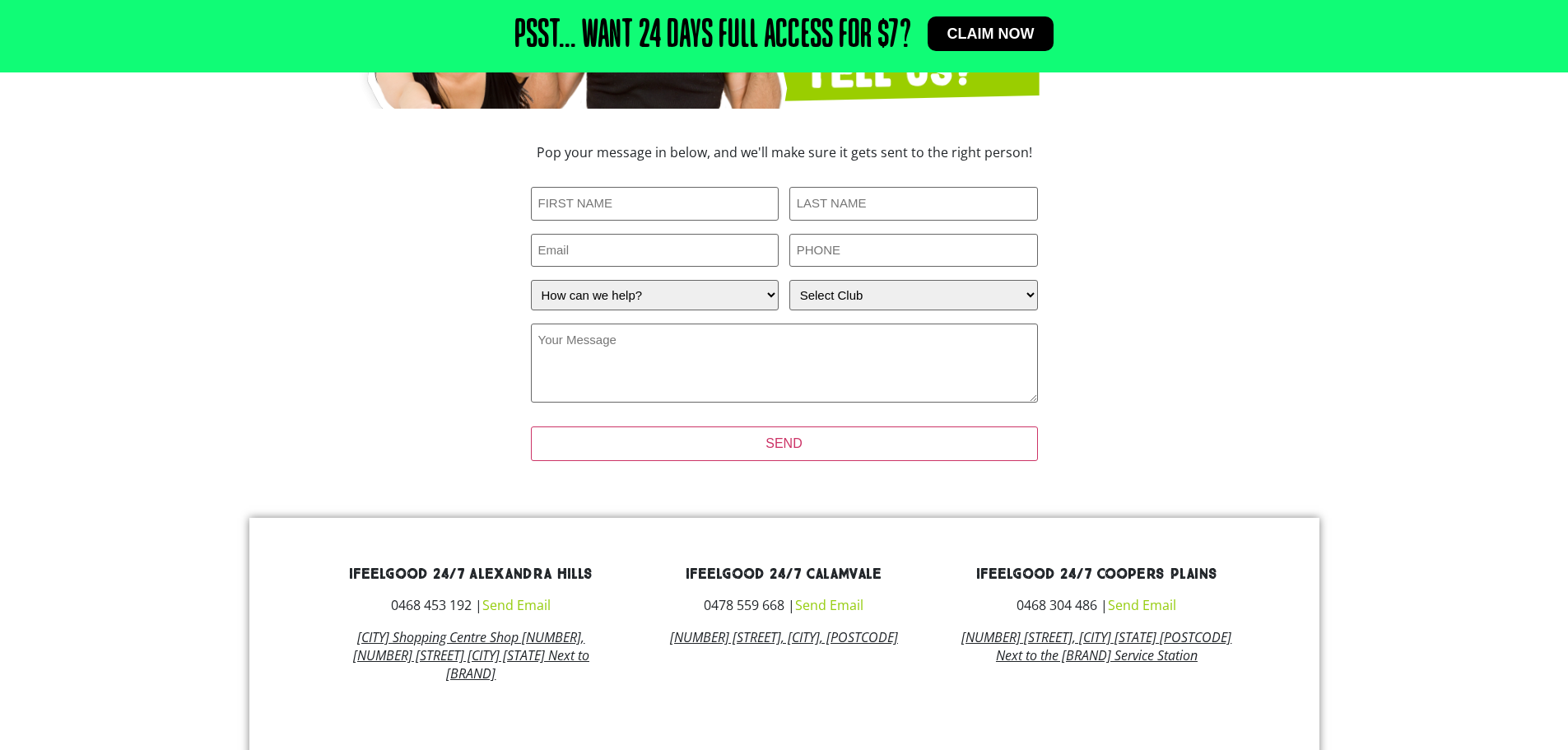 scroll, scrollTop: 249, scrollLeft: 0, axis: vertical 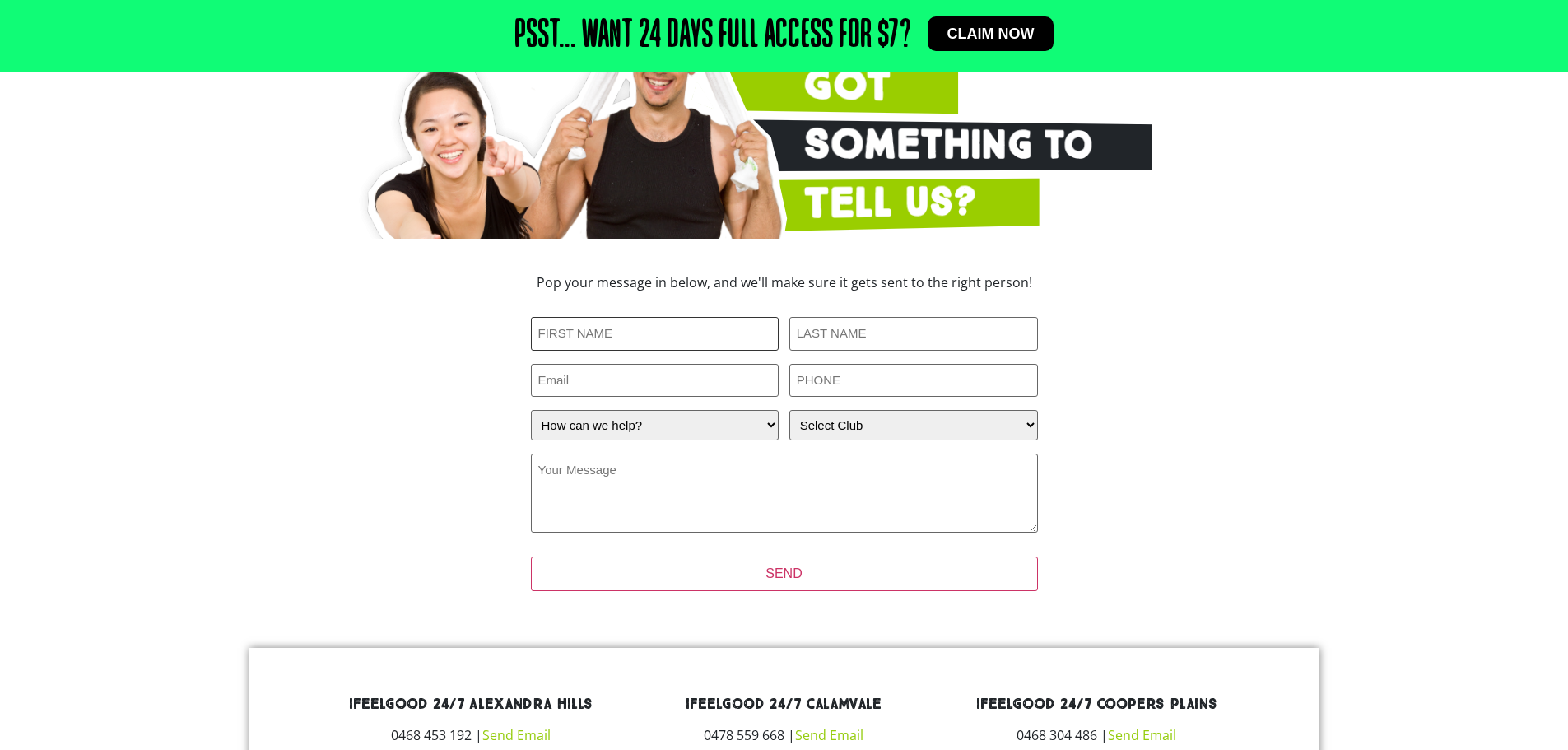 click on "First Name (Required)" at bounding box center [655, 333] 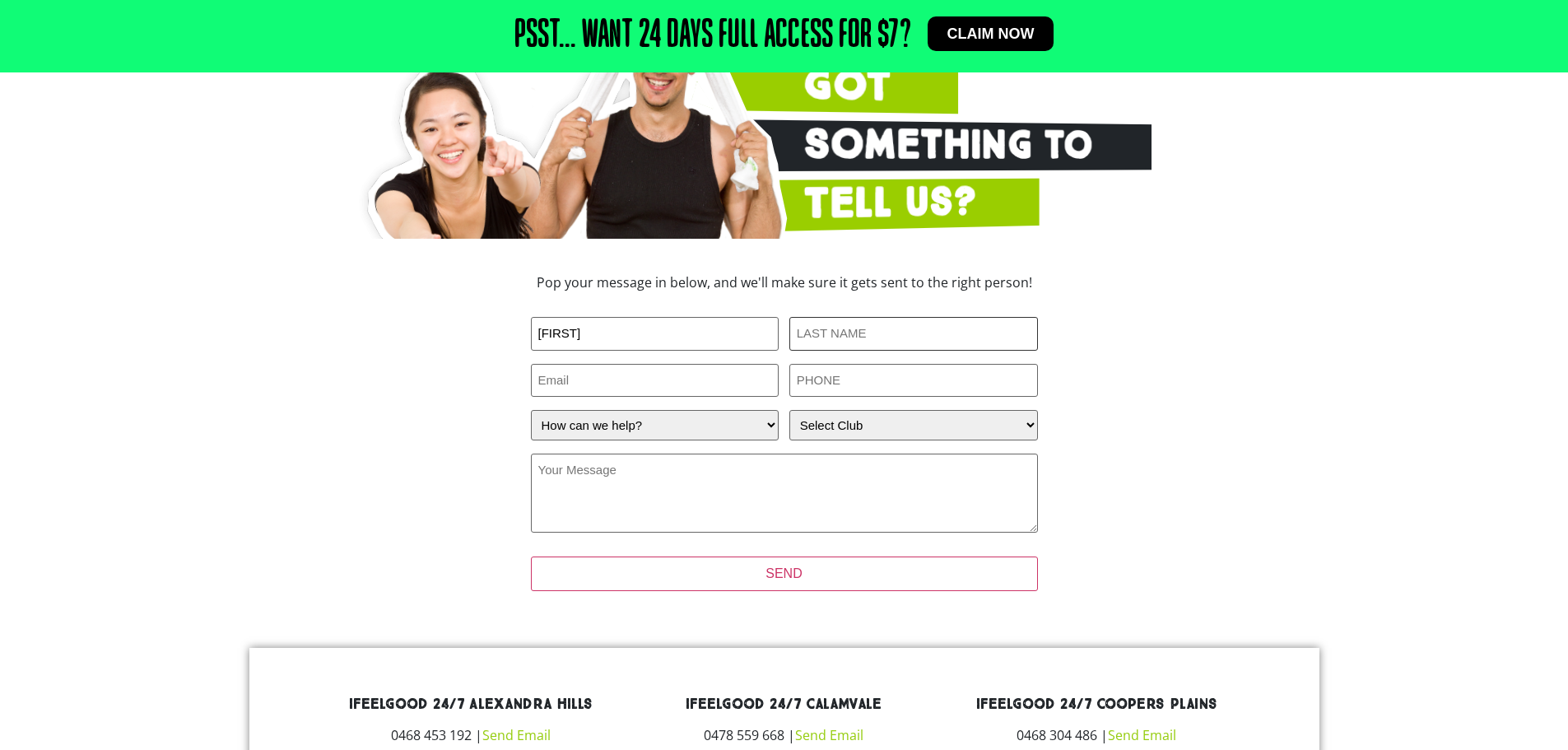 type on "Faulks" 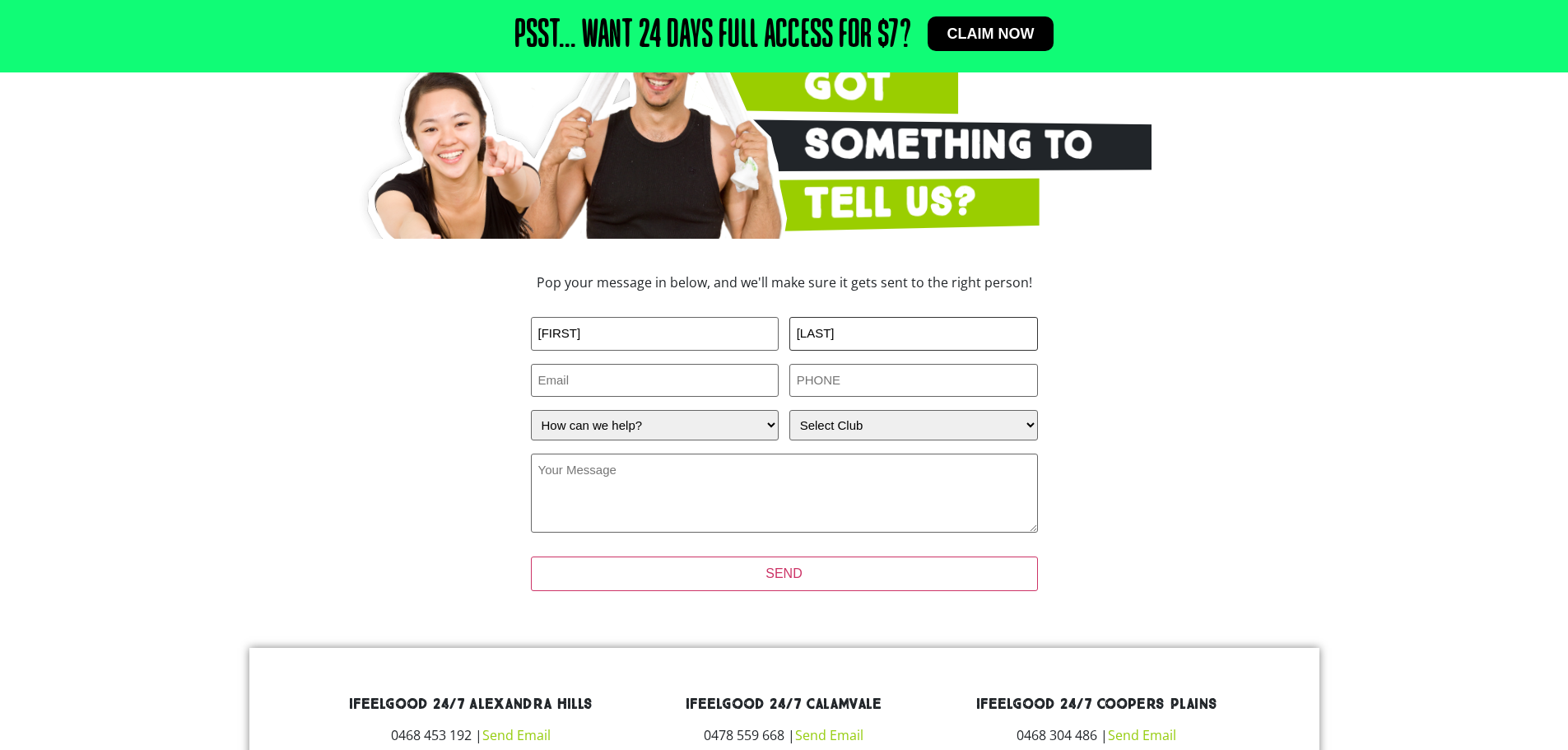 type on "rfaul22@gmail.com" 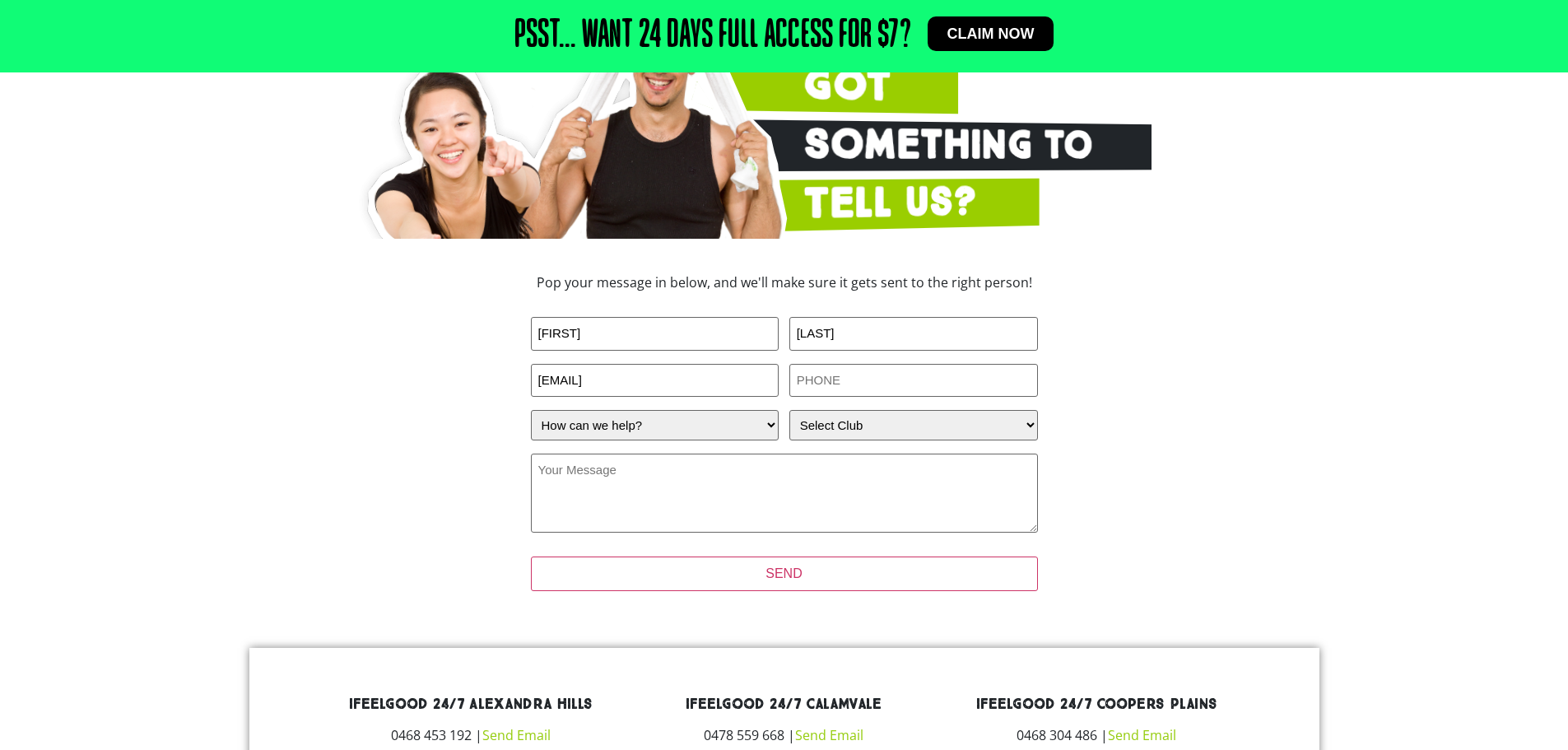 type on "0438567174" 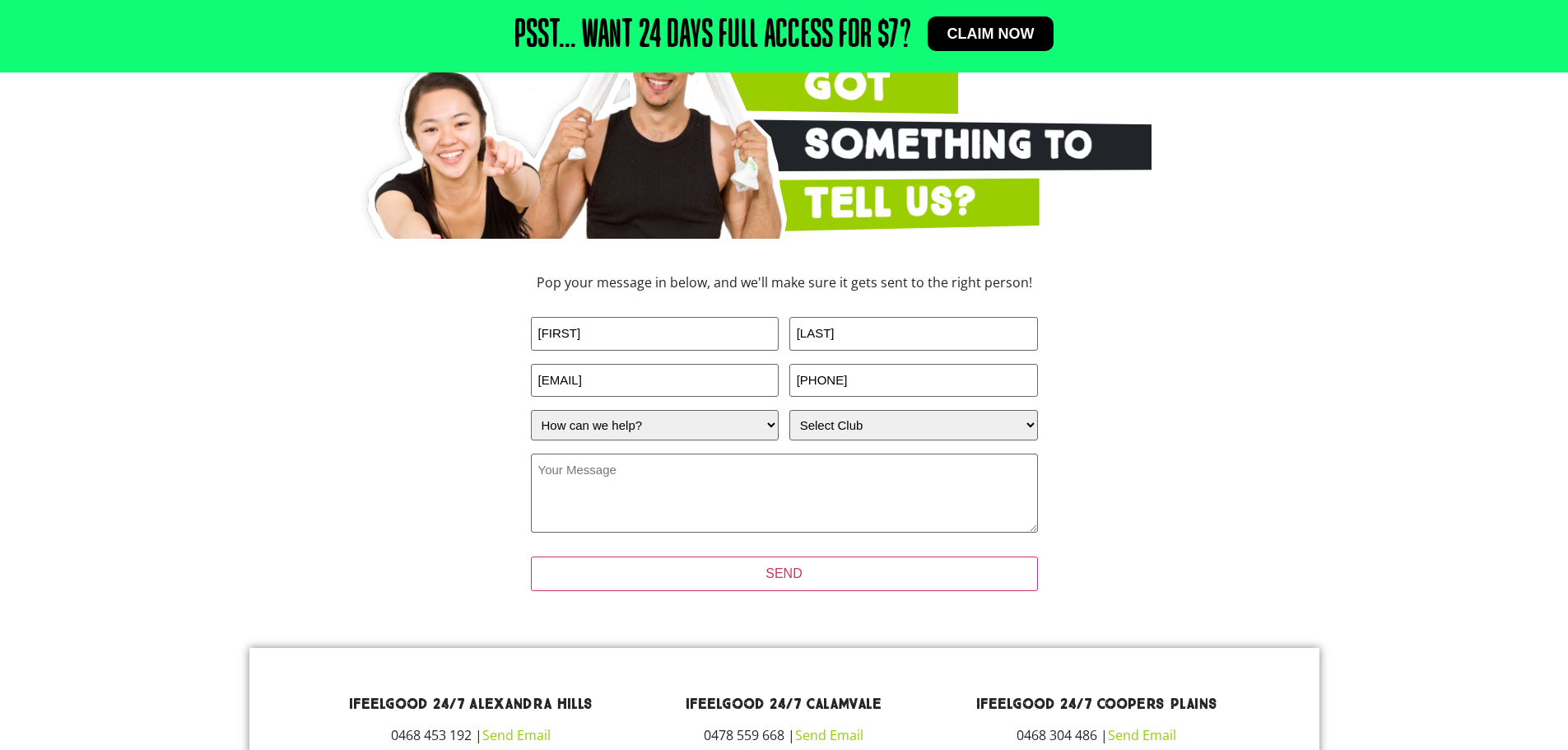 click on "First Name (Required) Rhett Last Name (Required) Faulks Email
rfaul22@gmail.com
PHONE (Required) 0438567174 How can we help? (Required) How can we help? I have a question about joining I'm a current member who has an enquiry I have a suggestion about my club Select Club (Required) Select Club Alexandra Hills Calamvale Coopers Plains Middle Park Oxenford Oxley Park Ridge Runcorn Underwood Wynnum Your Message (Required) Email This field is for validation purposes and should be left unchanged." at bounding box center (784, 427) 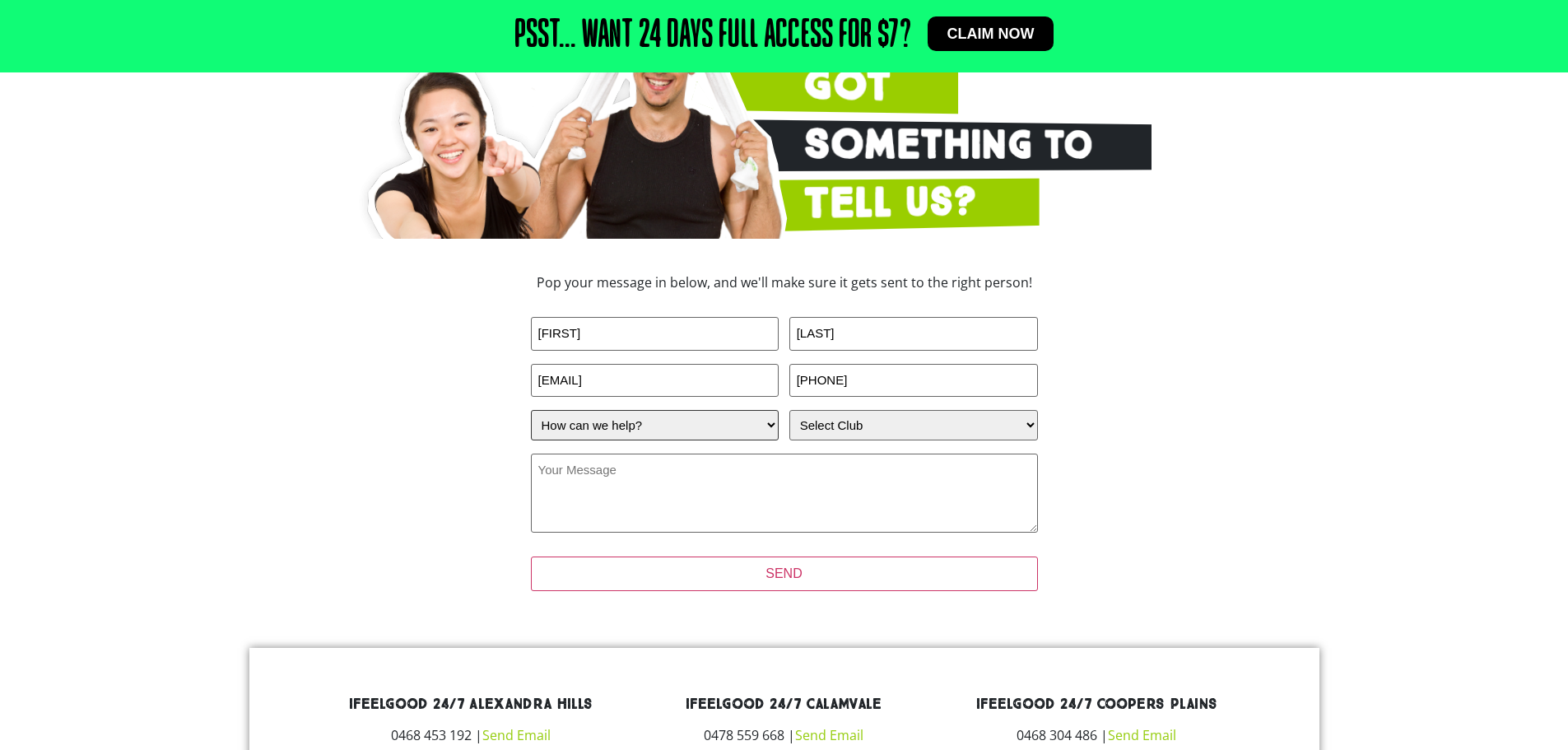 click on "How can we help? I have a question about joining I'm a current member who has an enquiry I have a suggestion about my club" at bounding box center (655, 425) 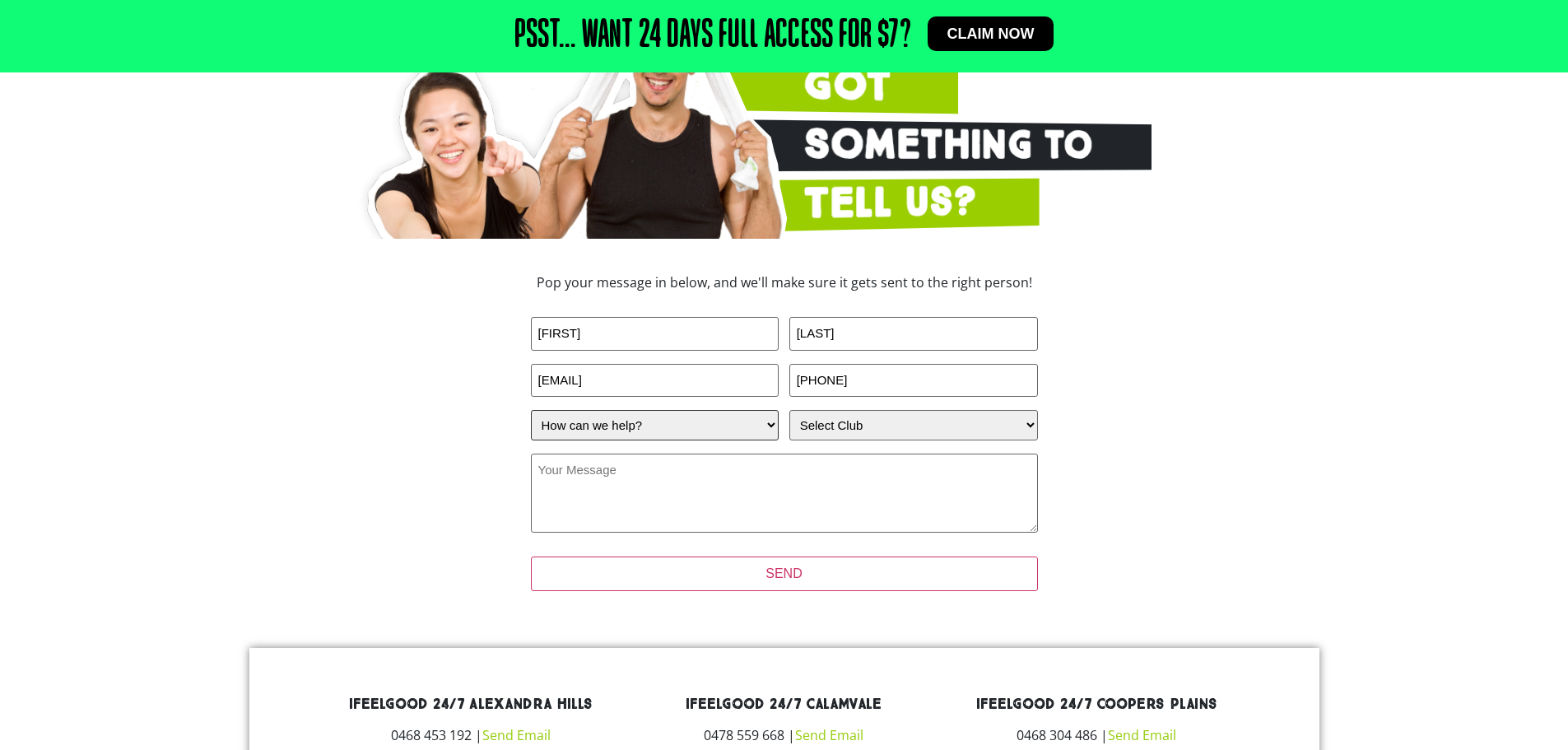 select on "I'm a current member who has an enquiry" 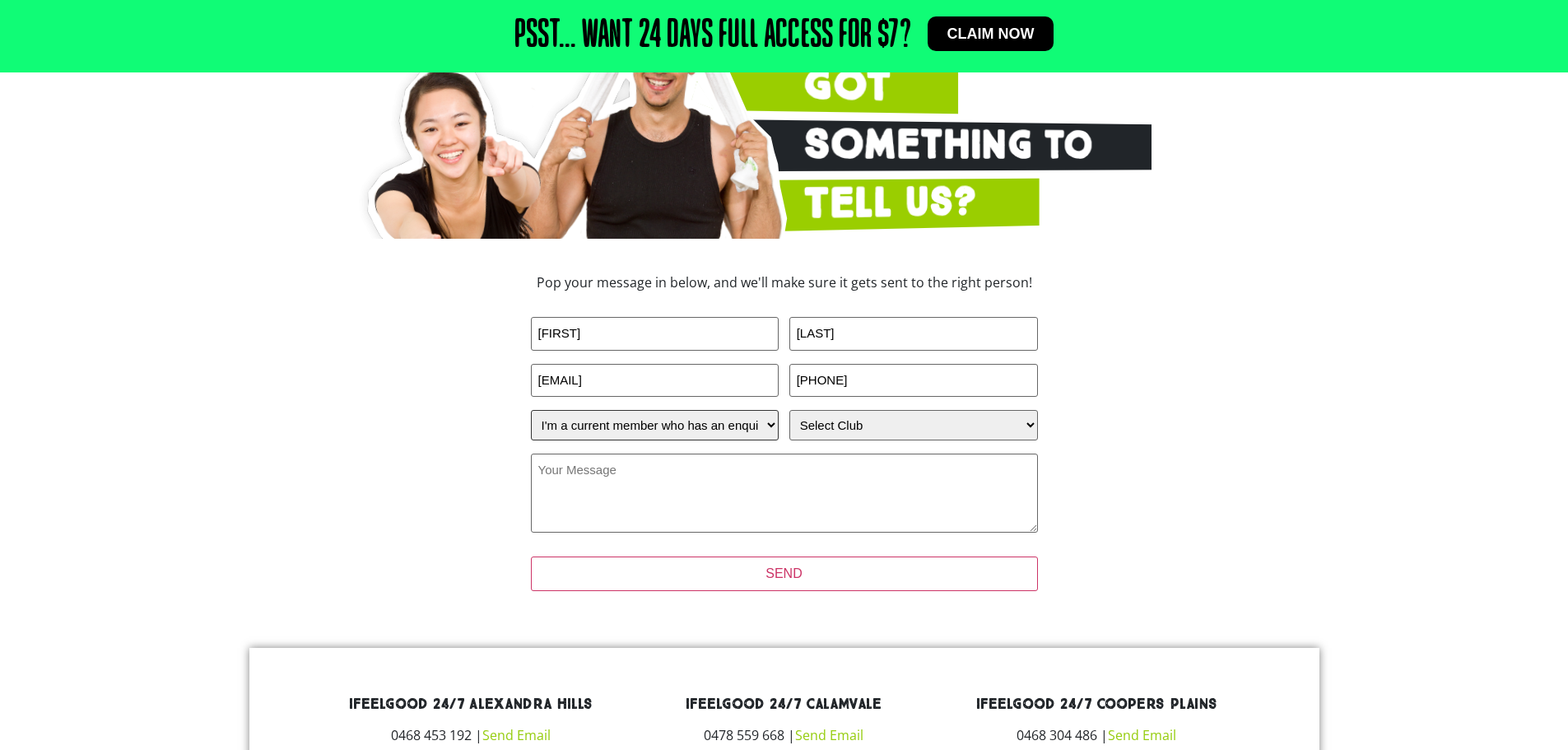 click on "How can we help? I have a question about joining I'm a current member who has an enquiry I have a suggestion about my club" at bounding box center (655, 425) 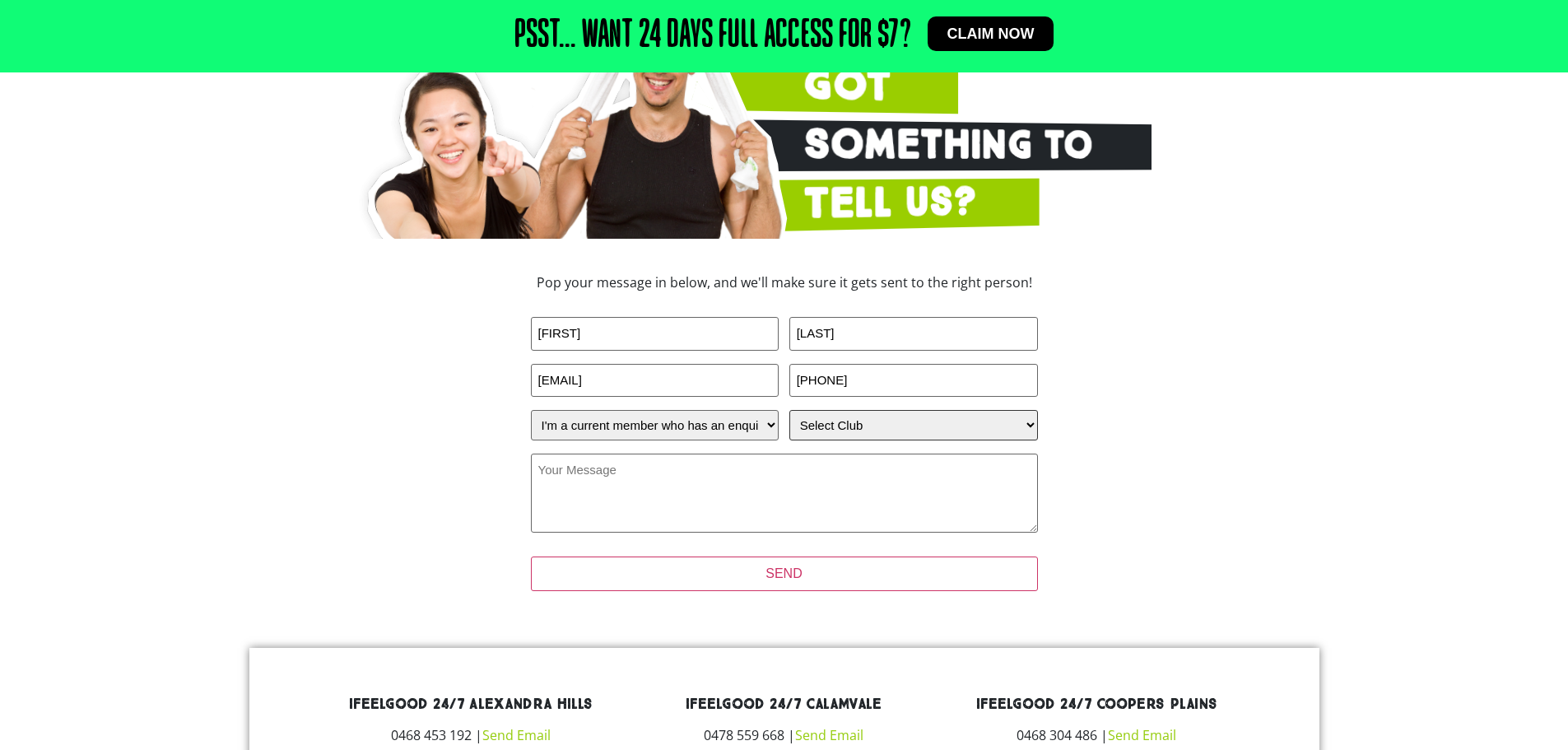 click on "Select Club Alexandra Hills Calamvale Coopers Plains Middle Park Oxenford Oxley Park Ridge Runcorn Underwood Wynnum" at bounding box center (914, 425) 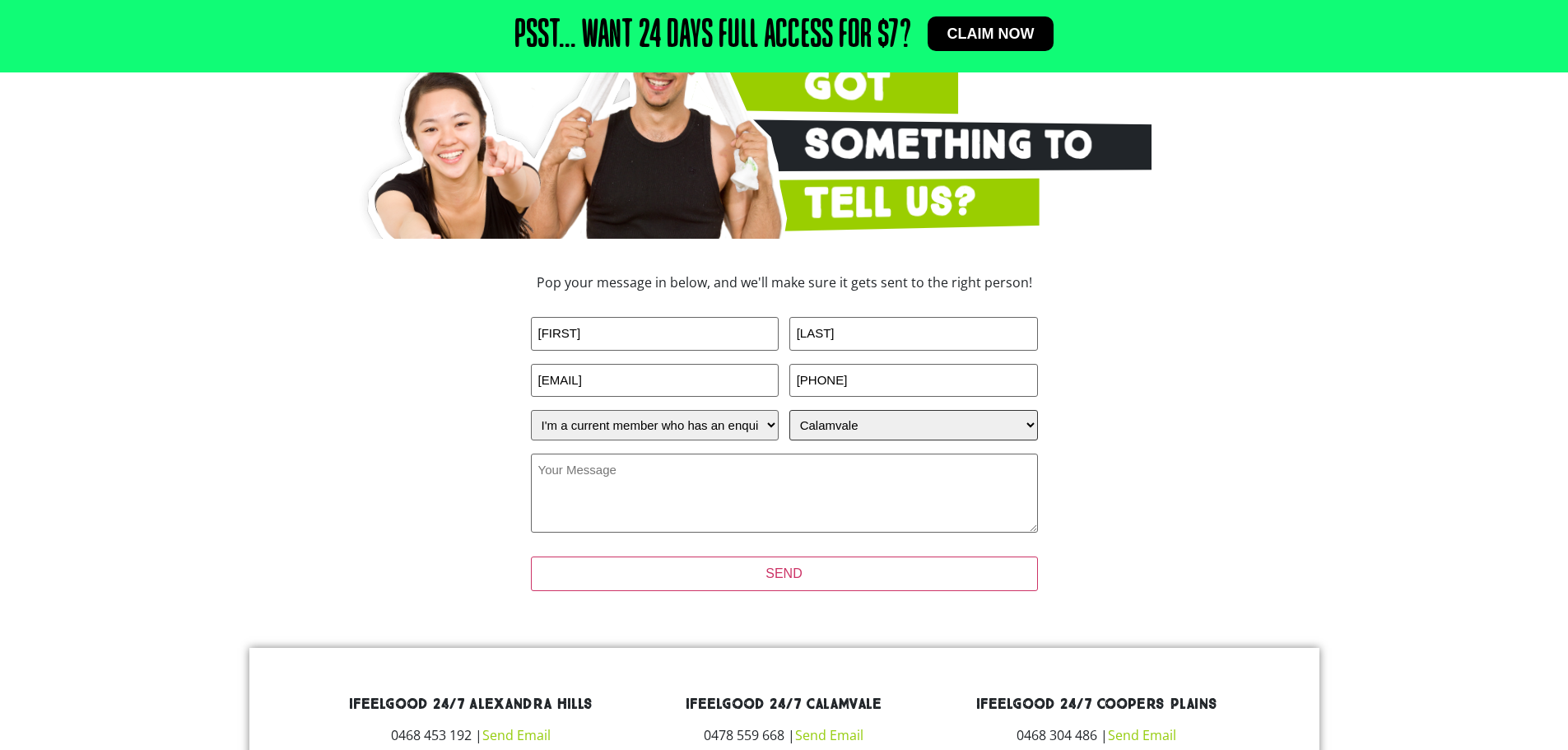 click on "Select Club Alexandra Hills Calamvale Coopers Plains Middle Park Oxenford Oxley Park Ridge Runcorn Underwood Wynnum" at bounding box center [914, 425] 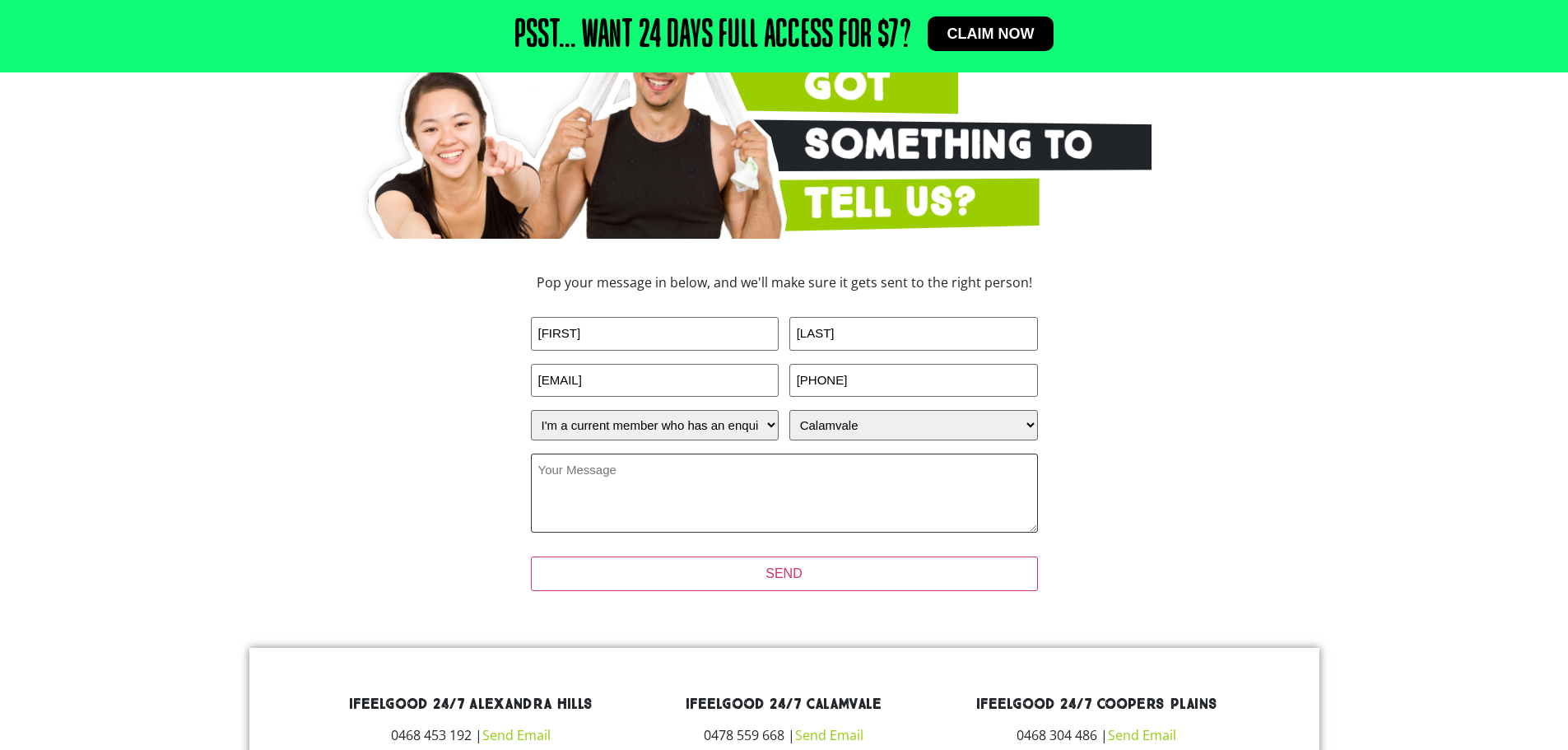 click on "Your Message (Required)" at bounding box center (784, 493) 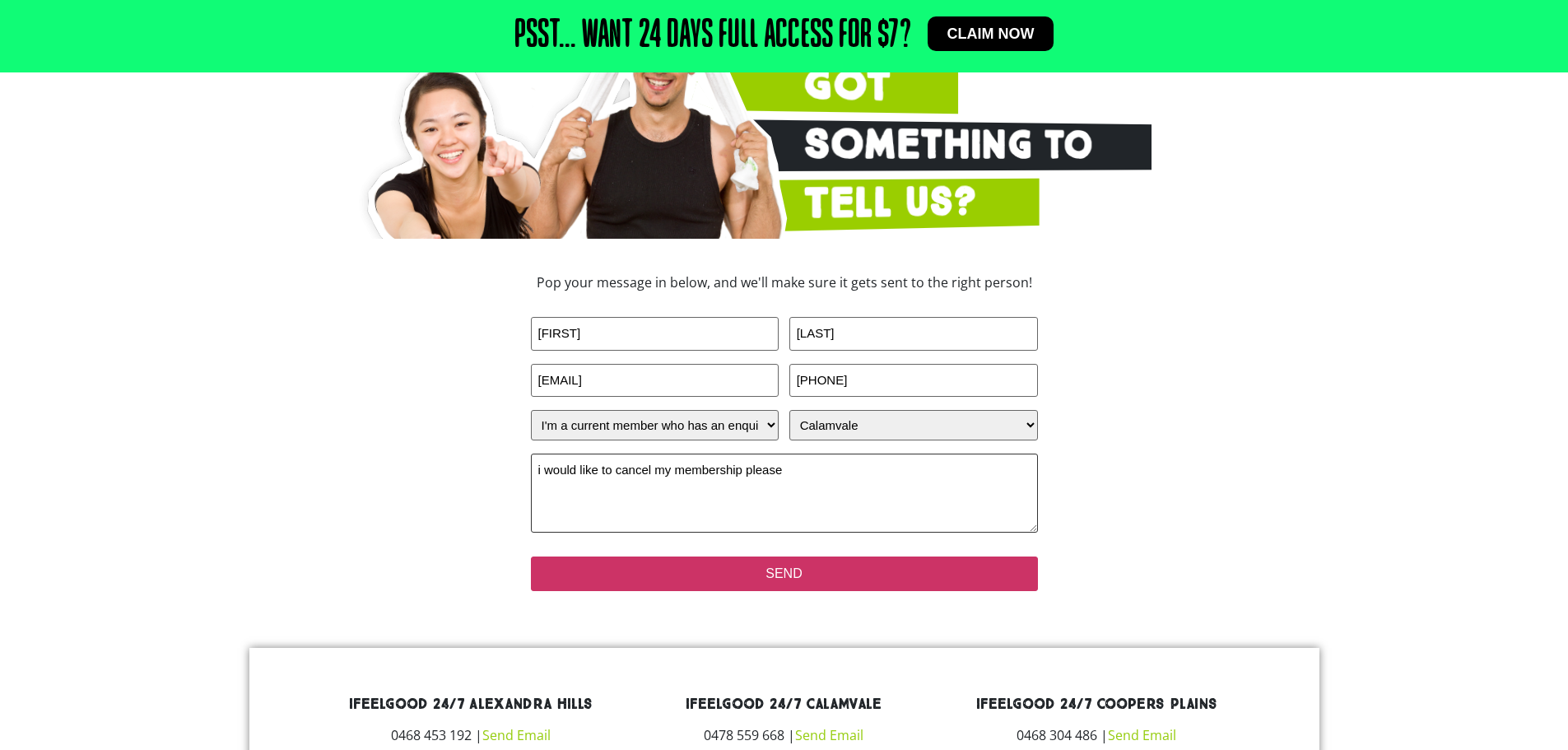 type on "i would like to cancel my membership please" 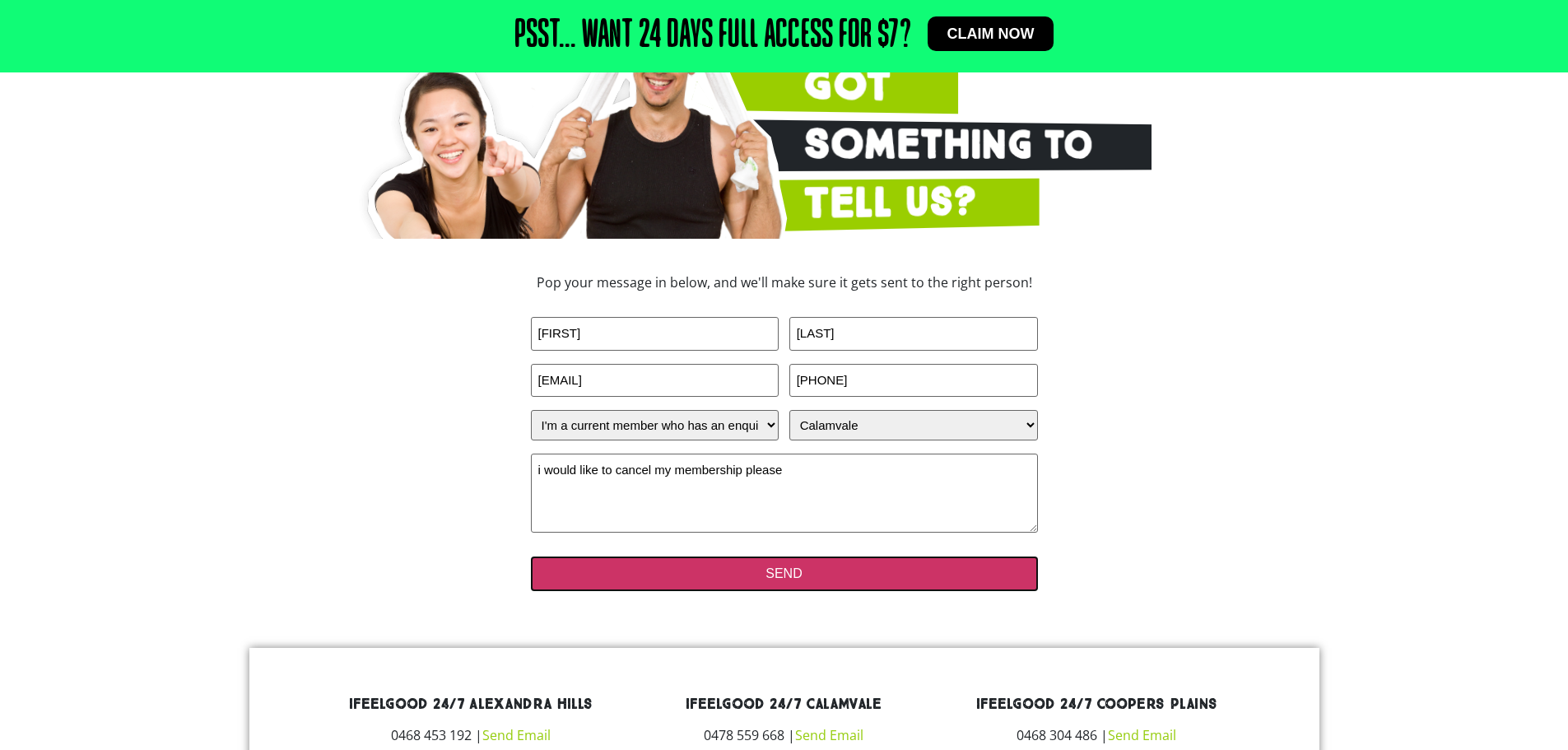 click on "SEND" at bounding box center [784, 574] 